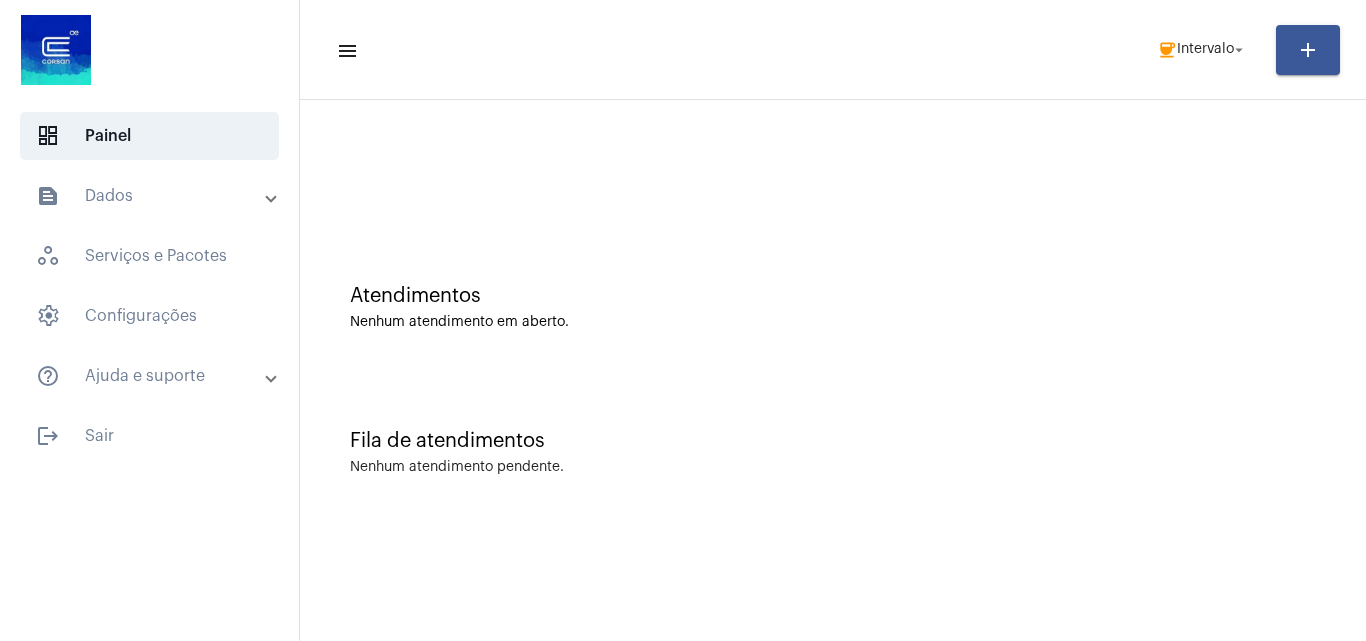scroll, scrollTop: 0, scrollLeft: 0, axis: both 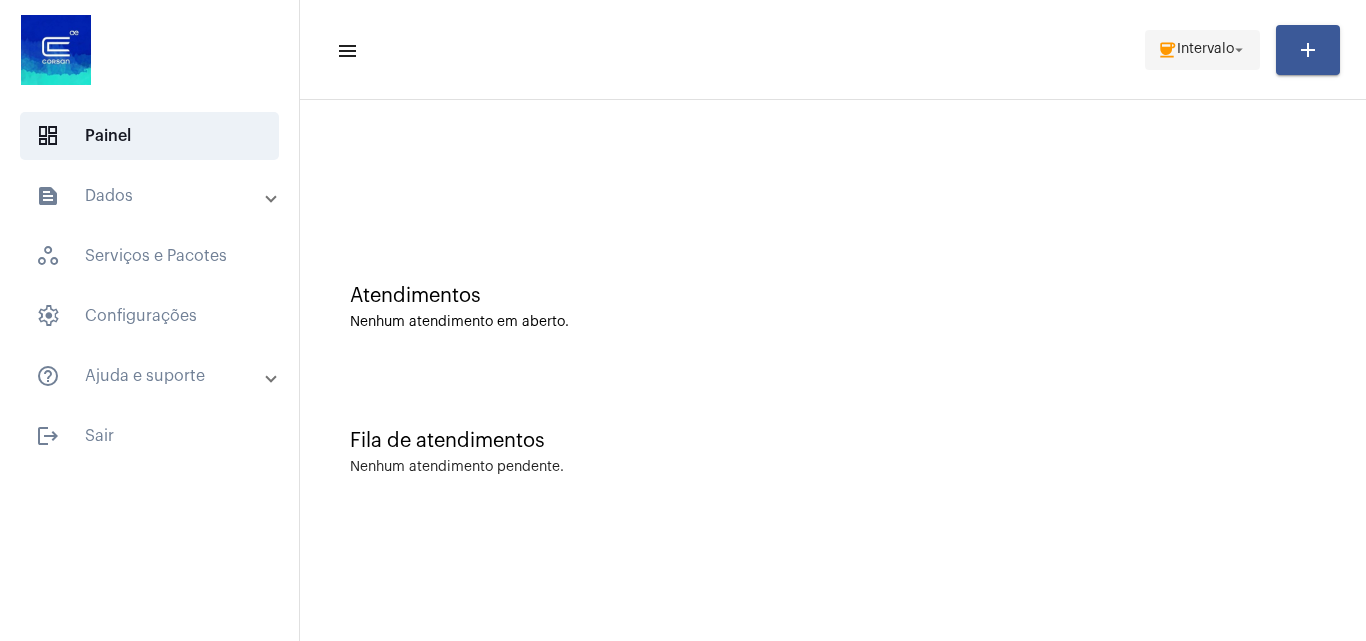 click on "arrow_drop_down" 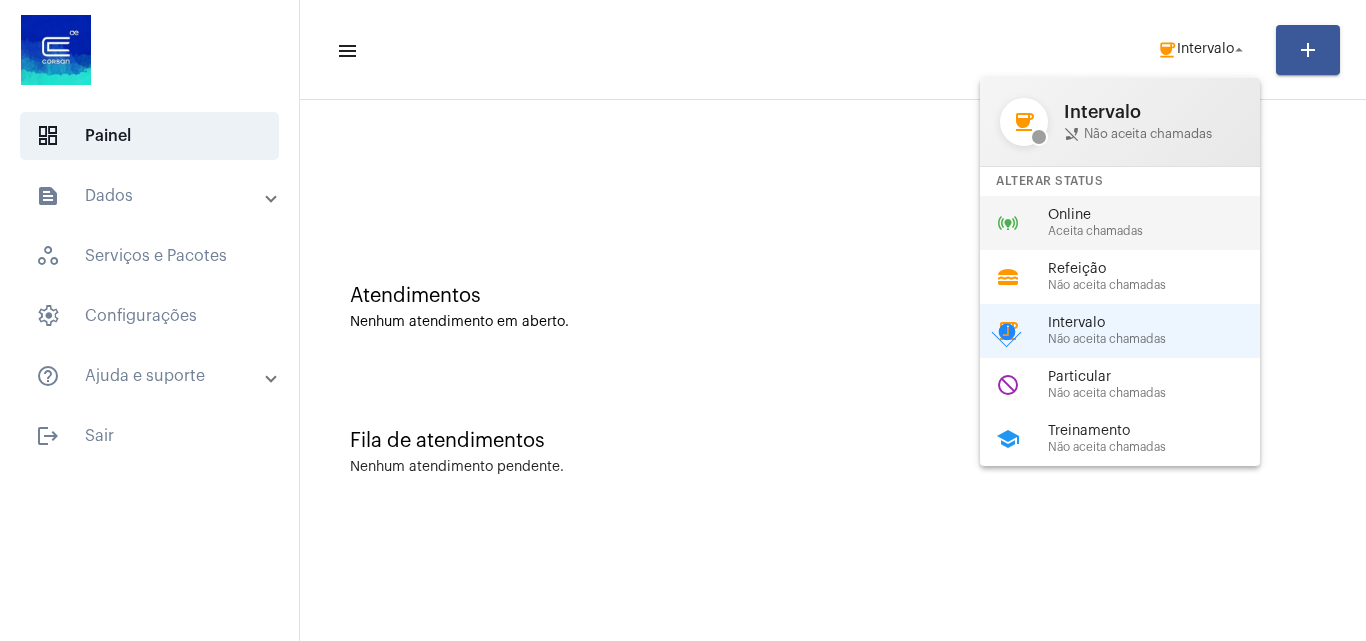 click on "Online" at bounding box center [1162, 215] 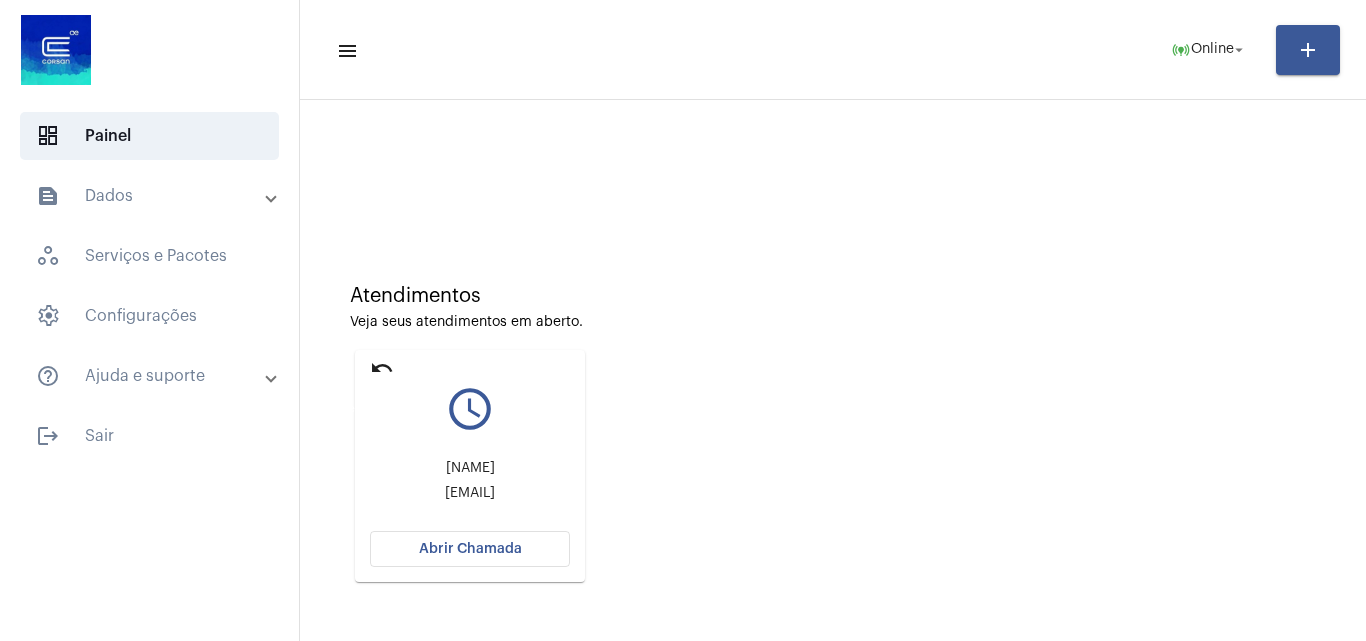 click on "undo" 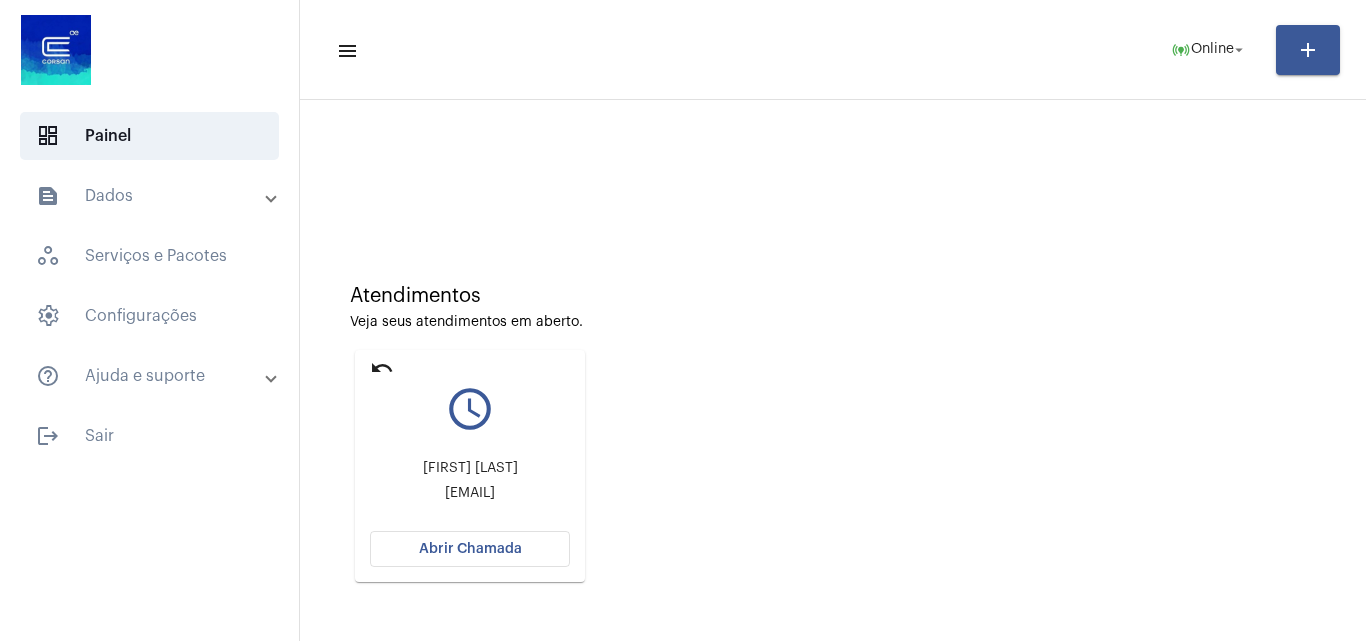 click on "Abrir Chamada" 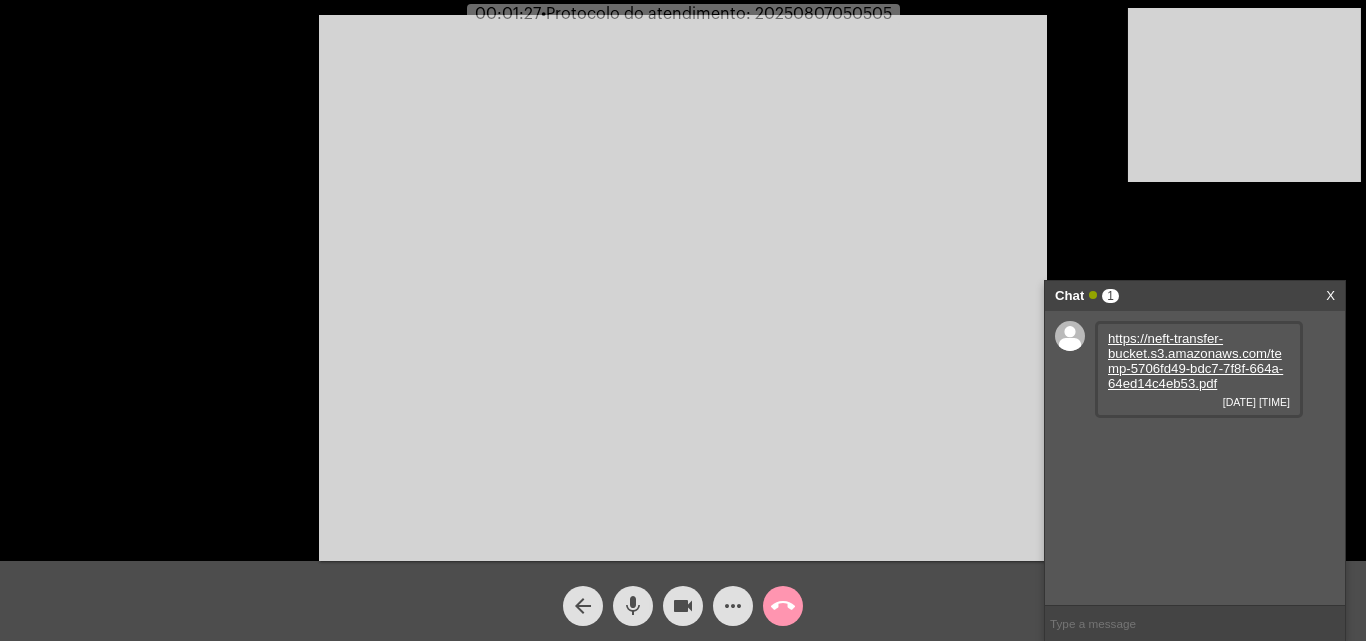 click on "https://neft-transfer-bucket.s3.amazonaws.com/temp-5706fd49-bdc7-7f8f-664a-64ed14c4eb53.pdf" at bounding box center [1195, 361] 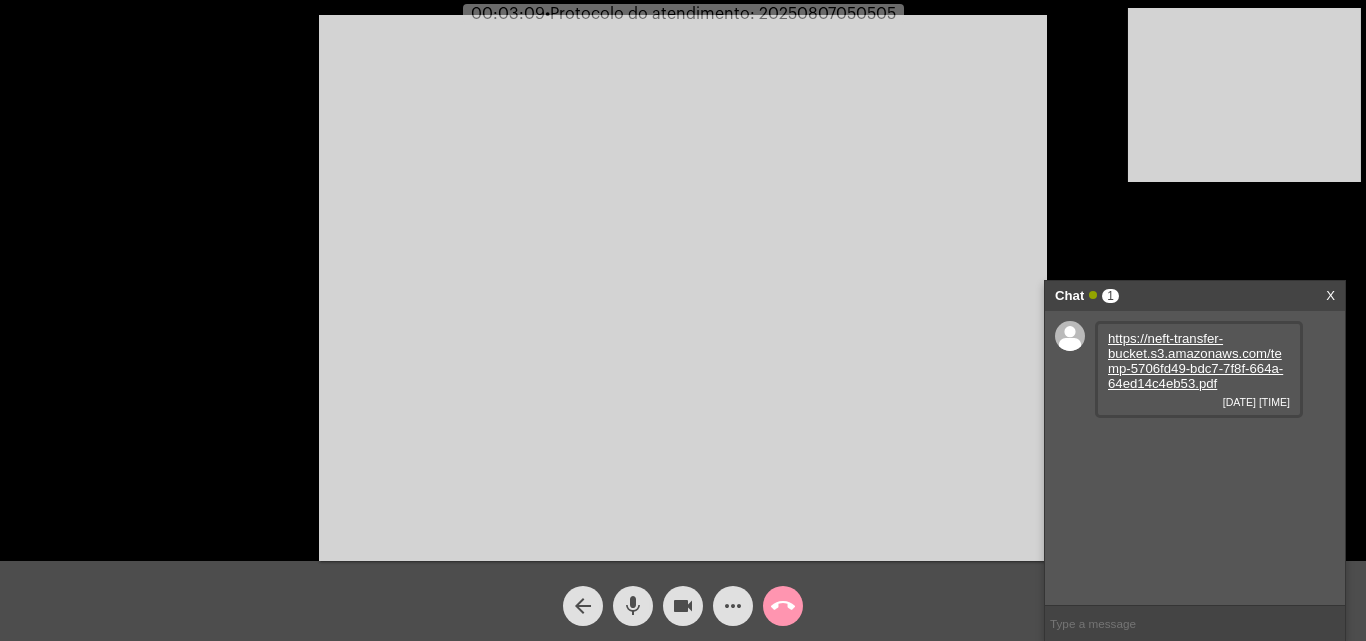 click on "mic" 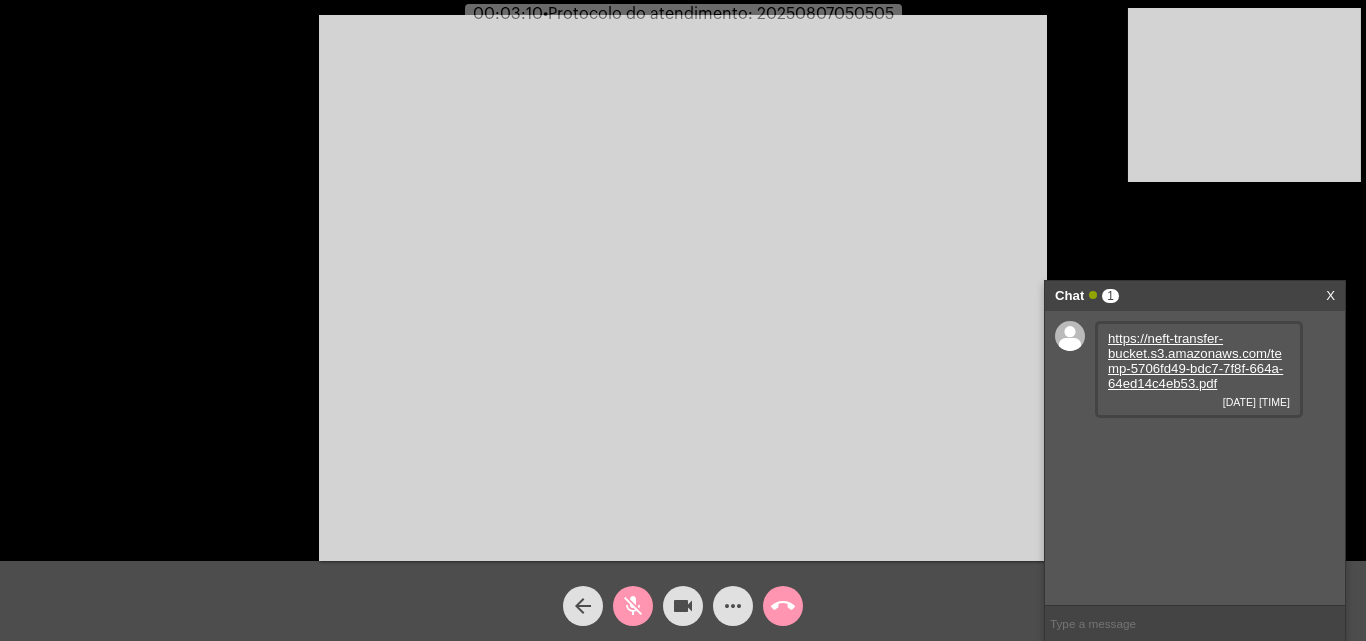 click on "videocam" 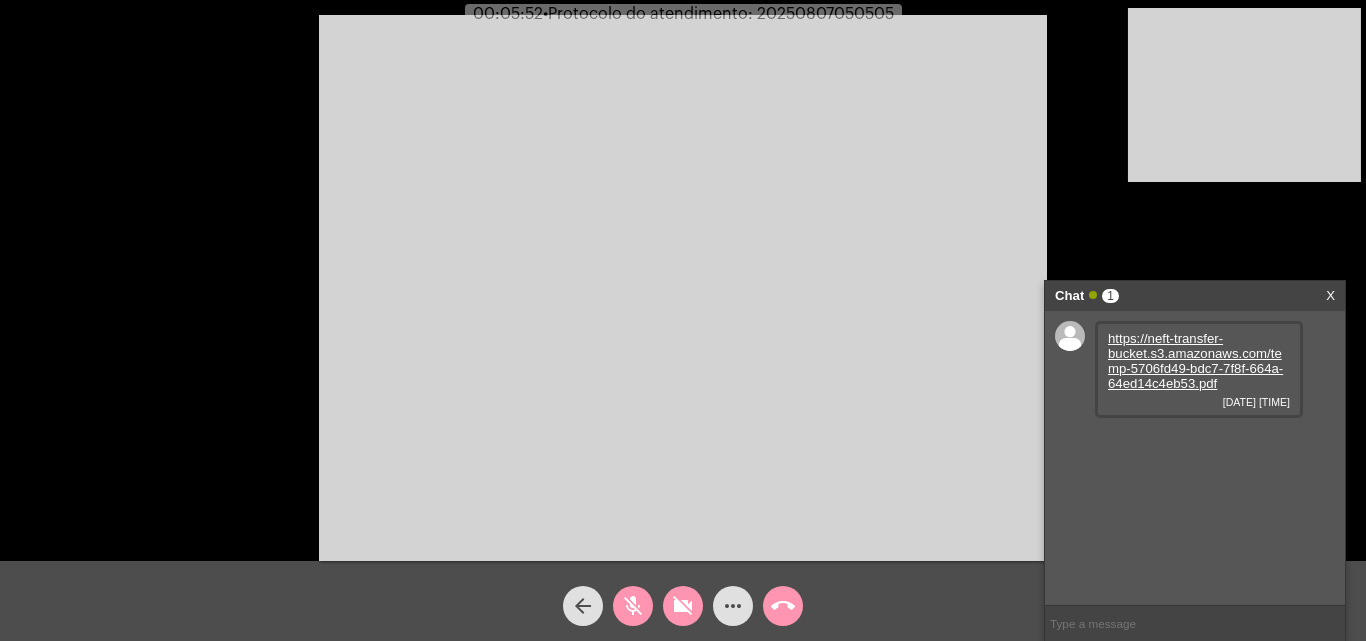 click on "videocam_off" 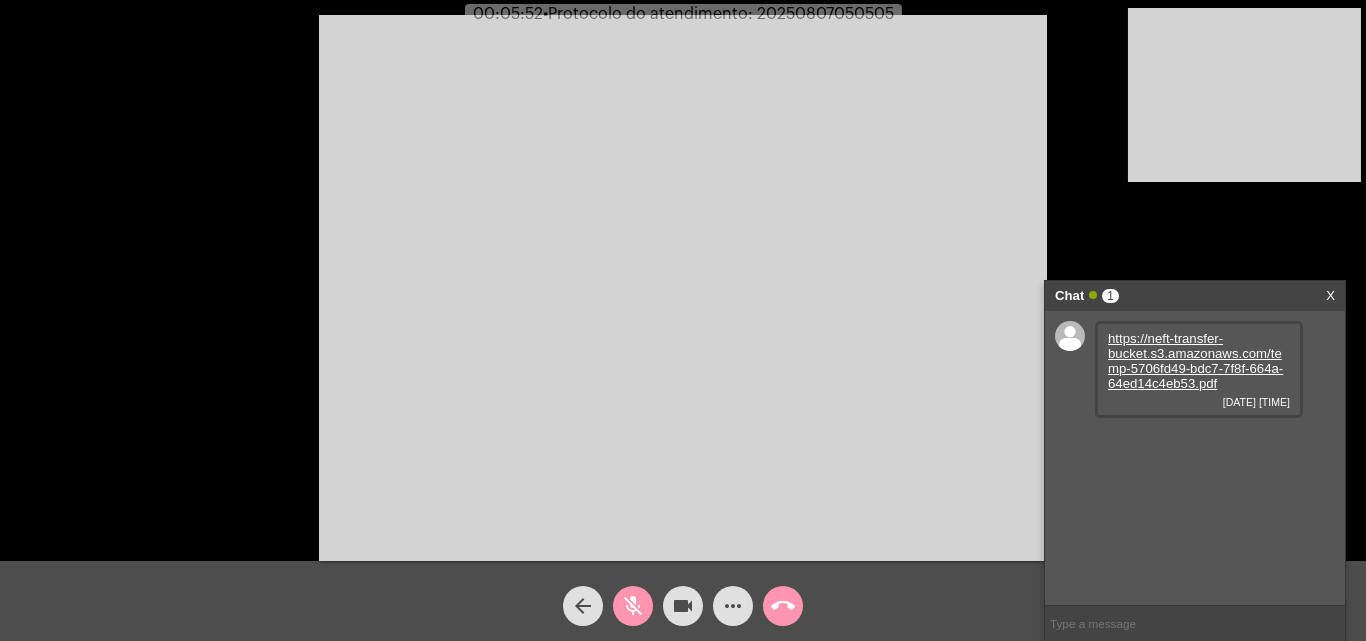 click on "mic_off" 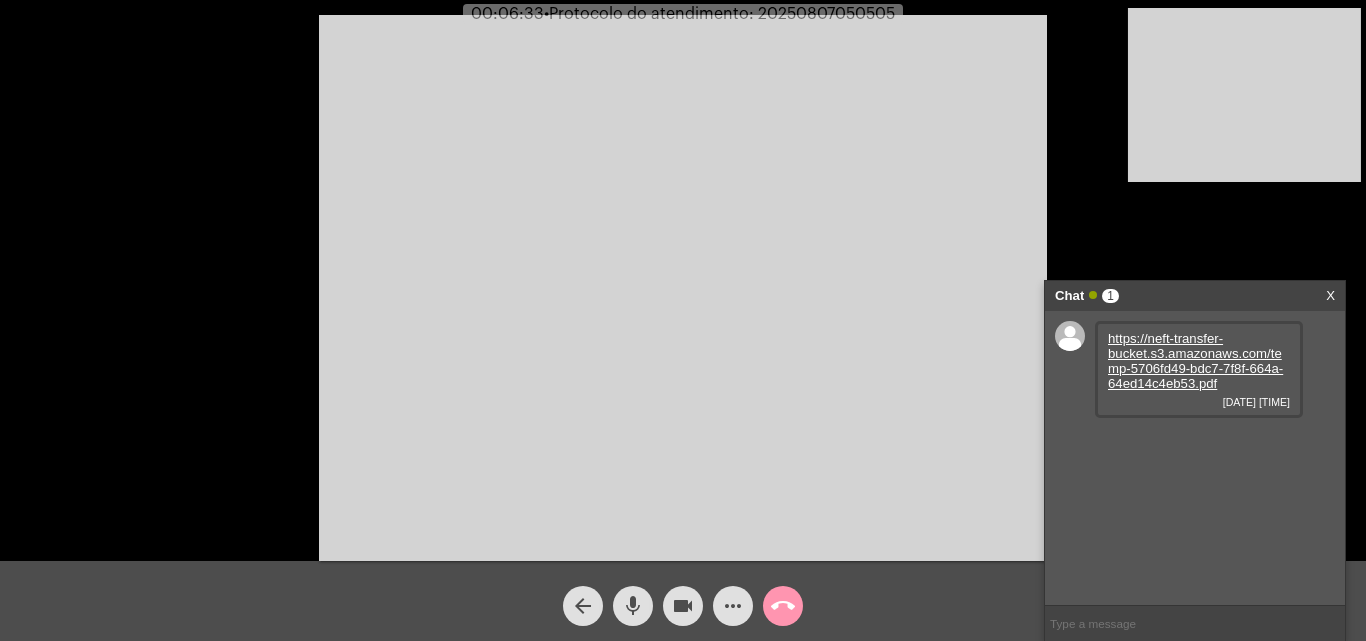 click on "mic" 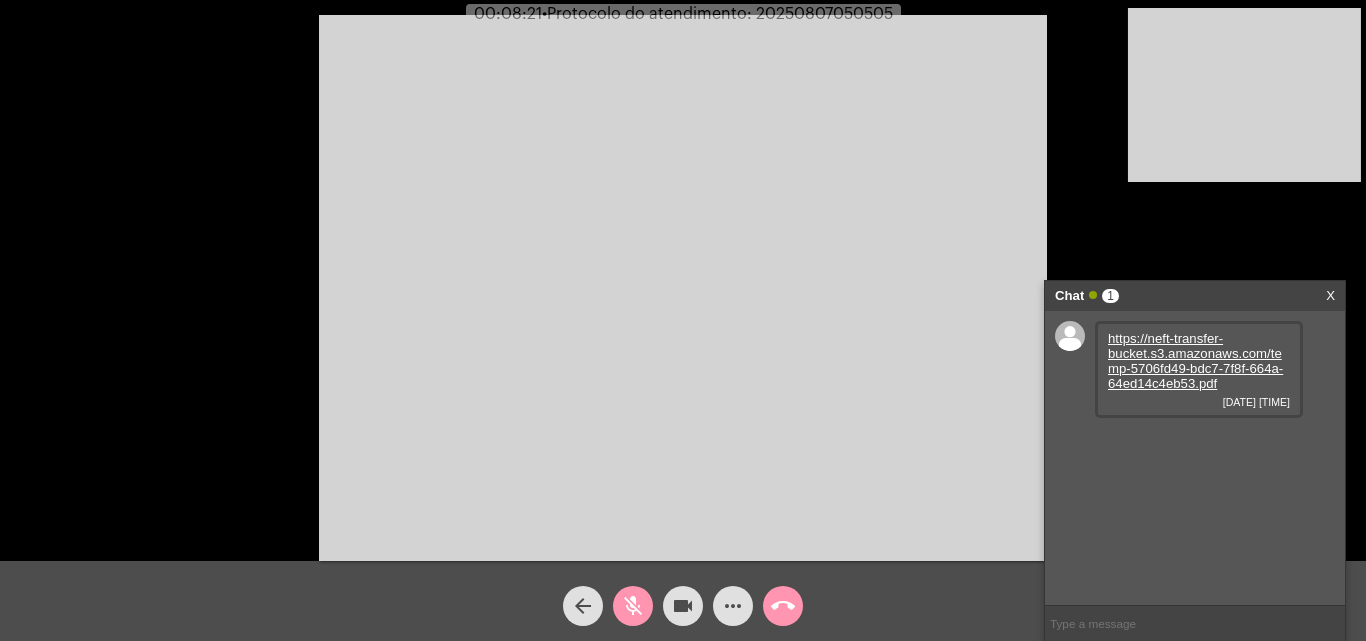 click on "•  Protocolo do atendimento: 20250807050505" 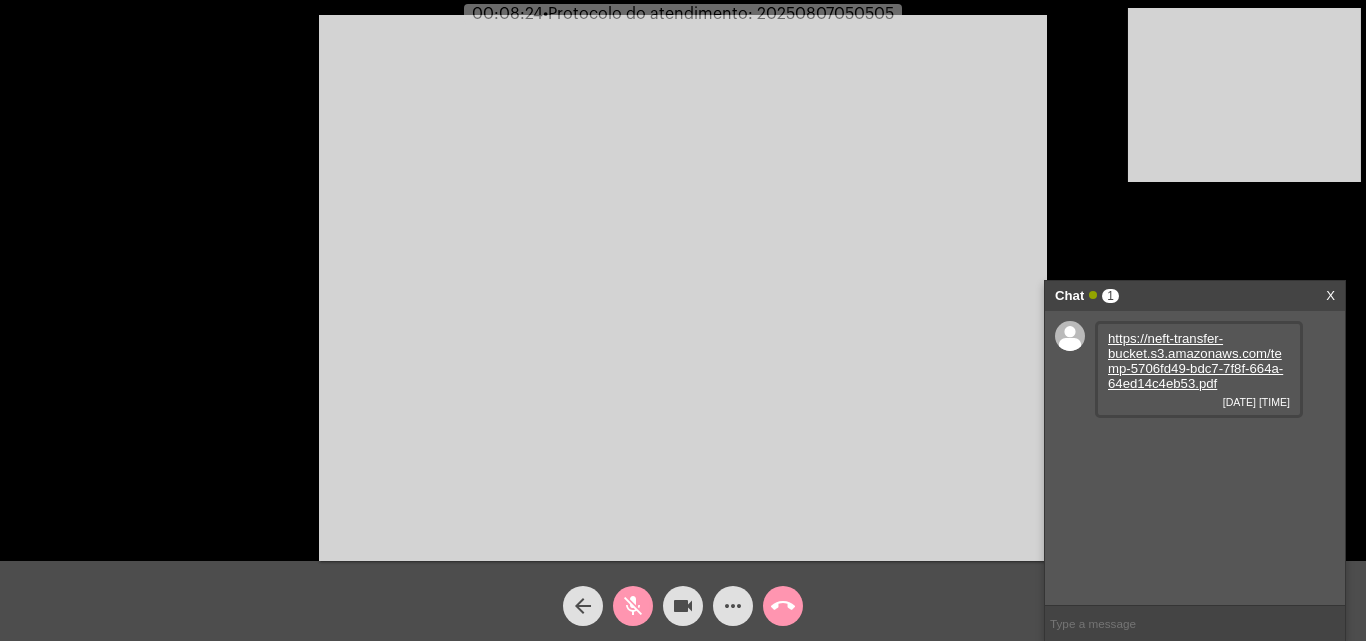copy on "20250807050505" 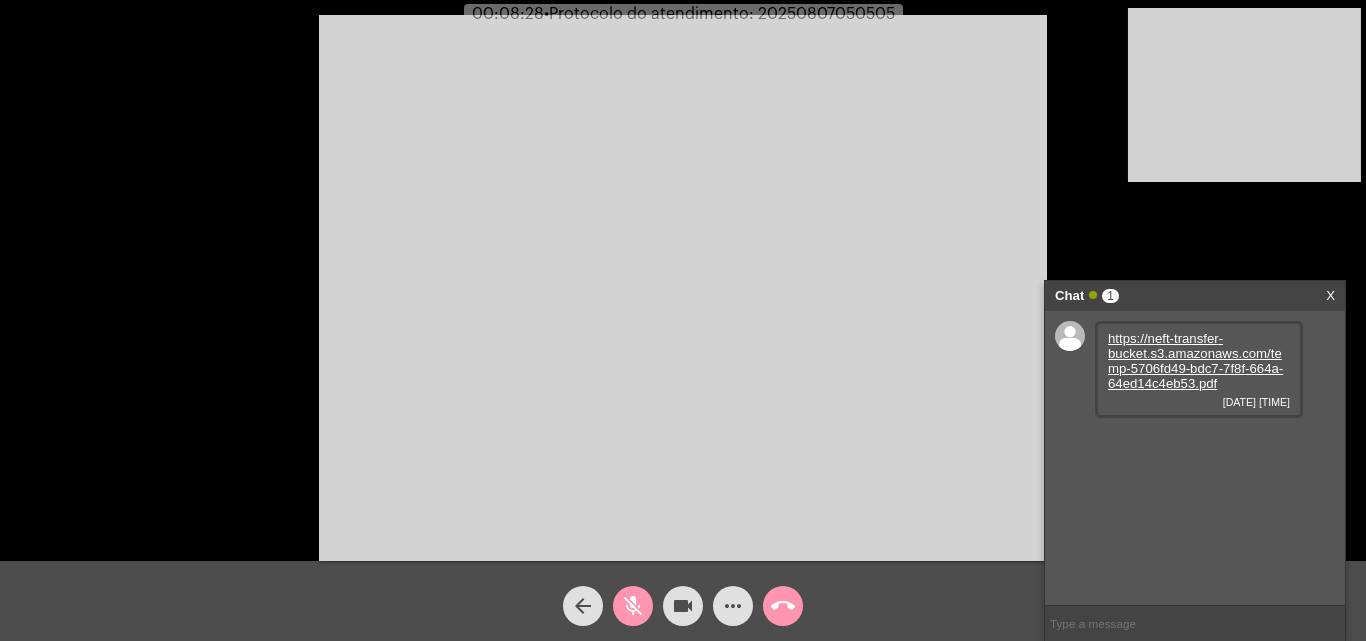 click at bounding box center [683, 288] 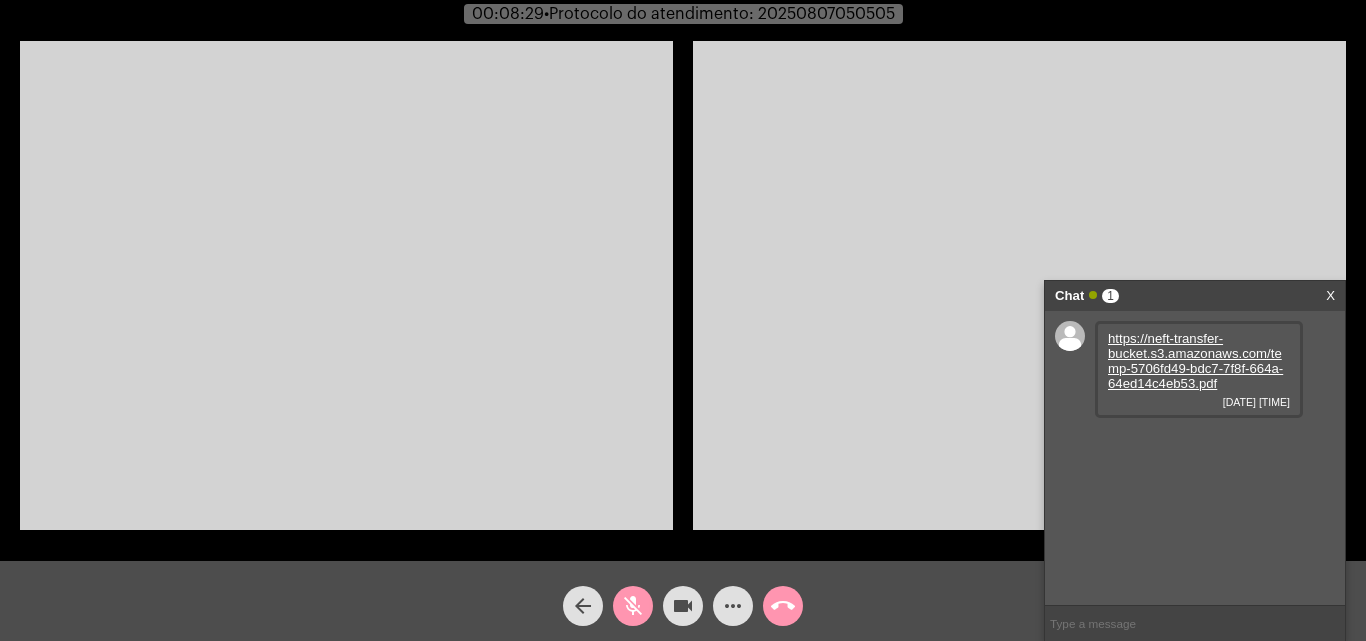 click on "mic_off" 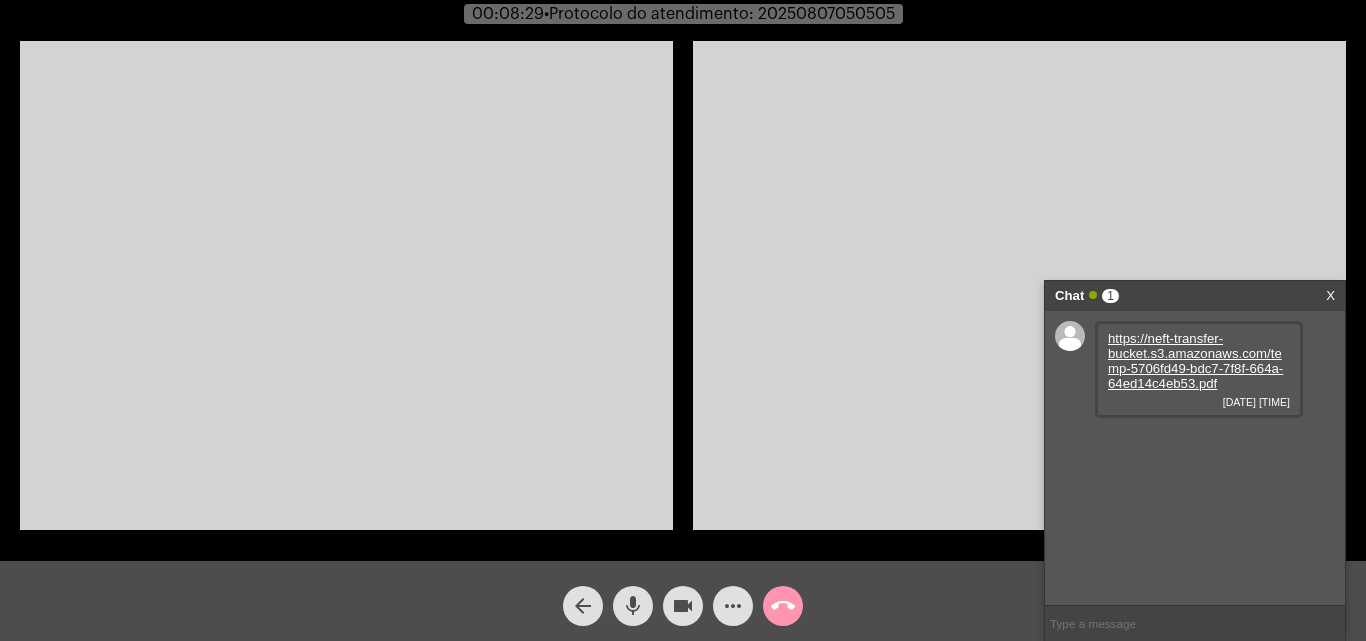 click at bounding box center (346, 285) 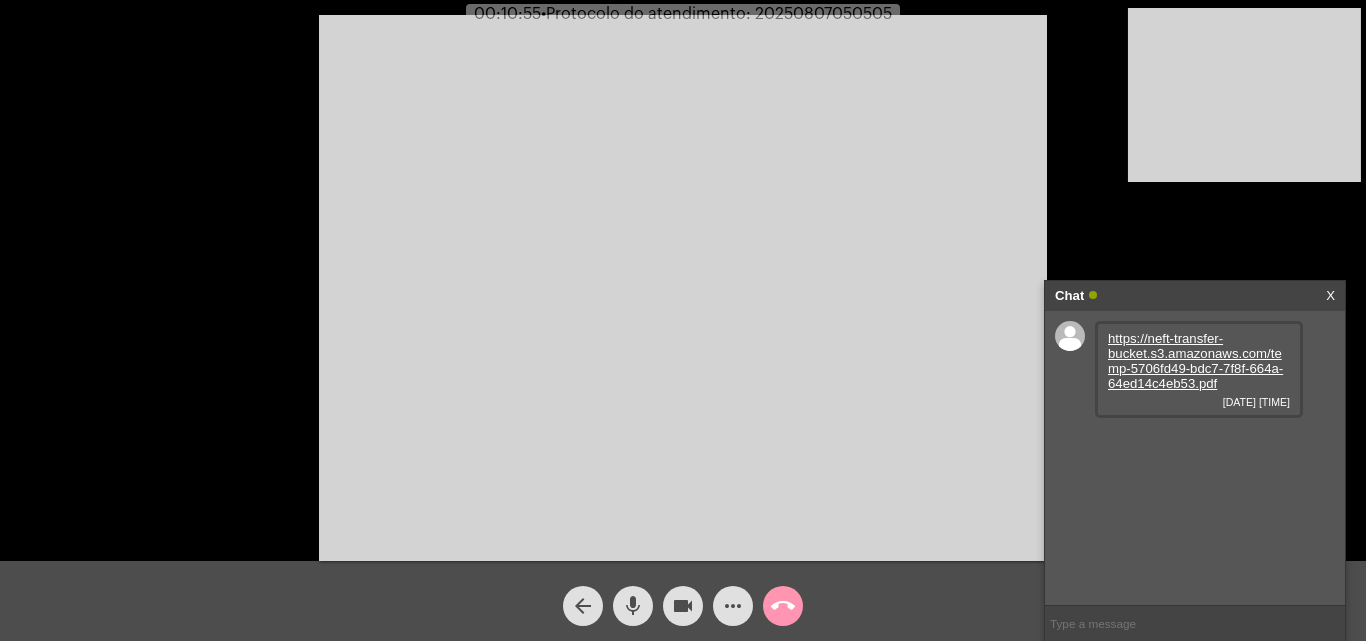 click at bounding box center (1195, 623) 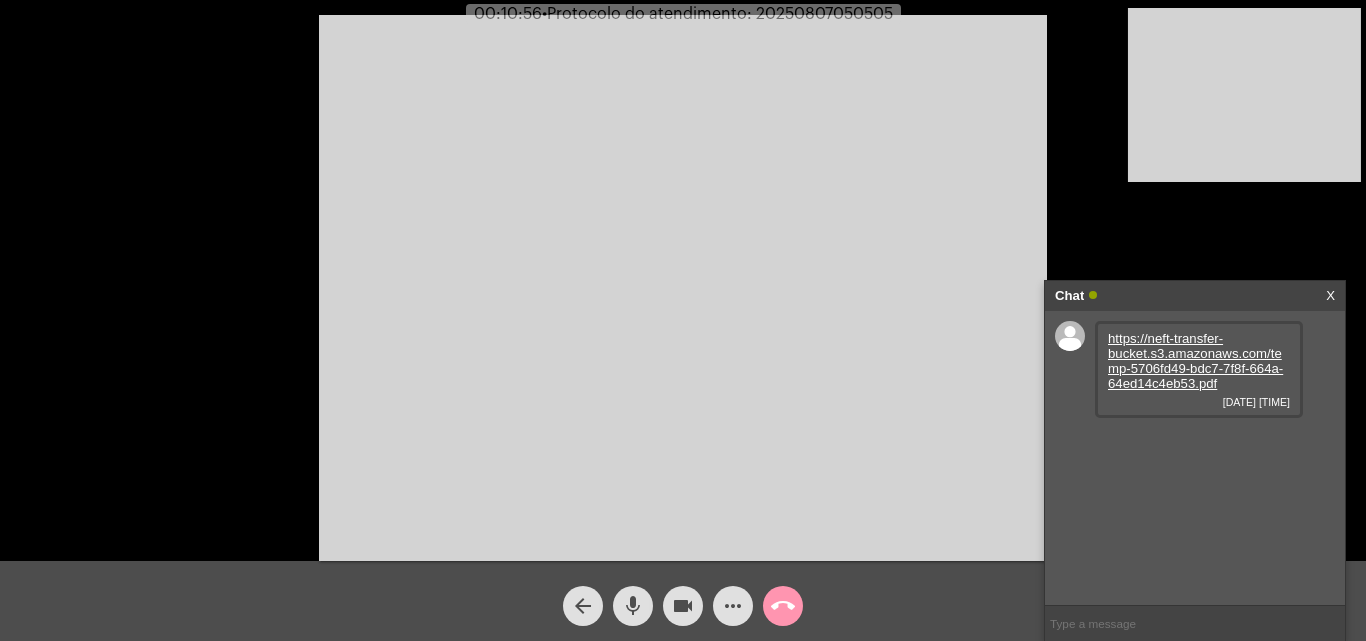 paste on "20250807050505" 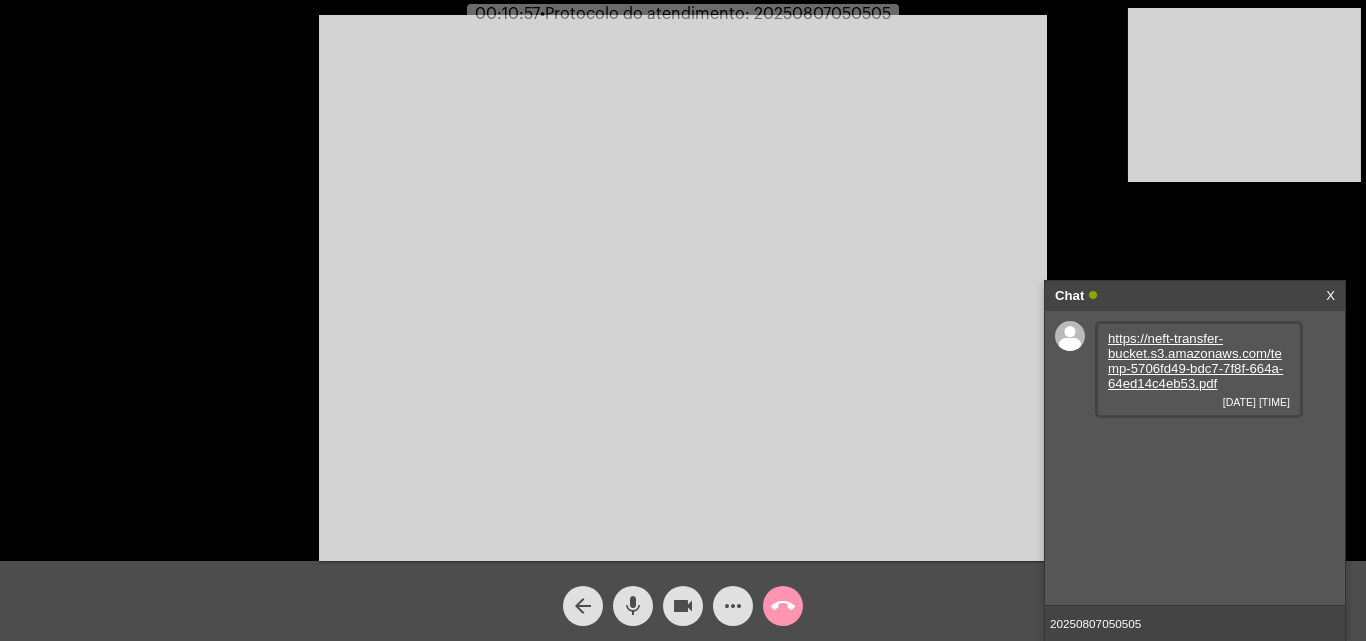type 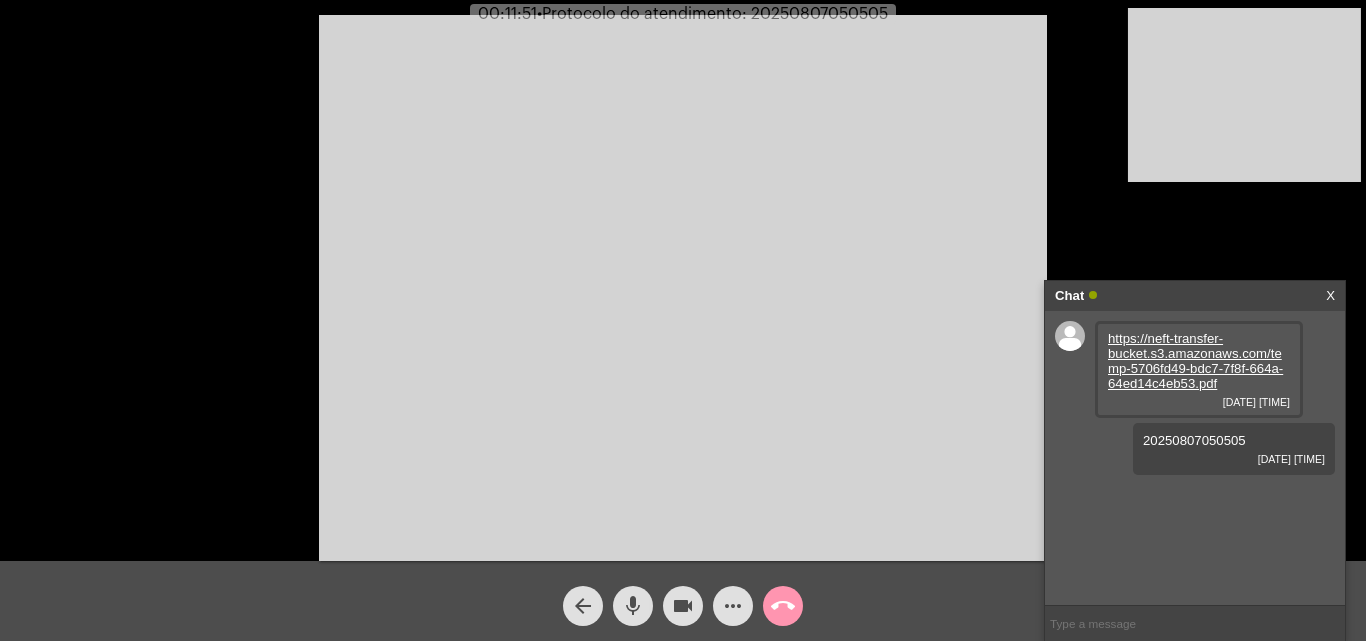 click on "mic" 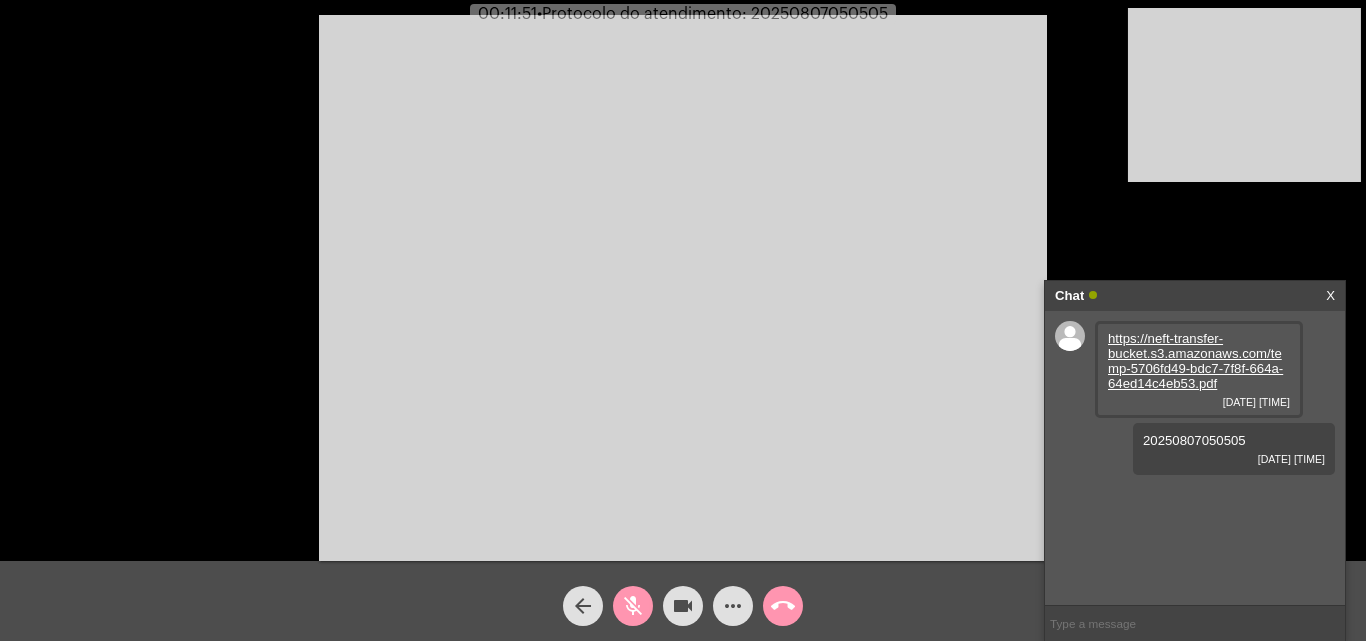 click on "videocam" 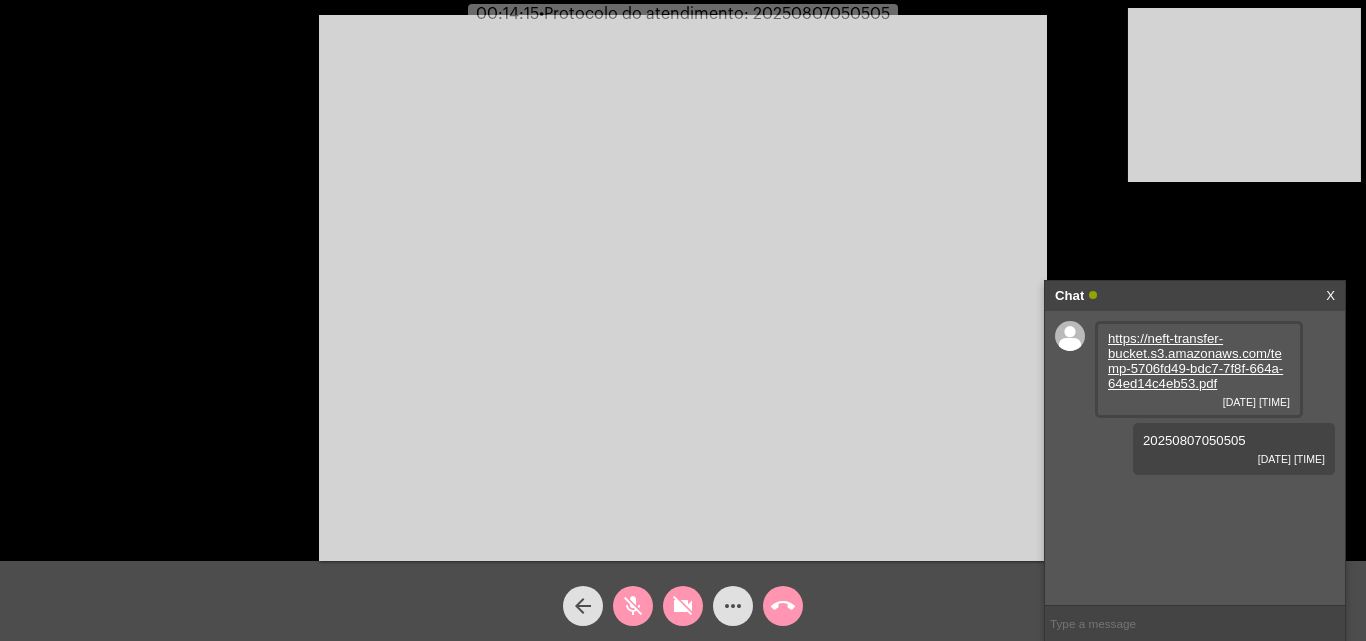 click on "videocam_off" 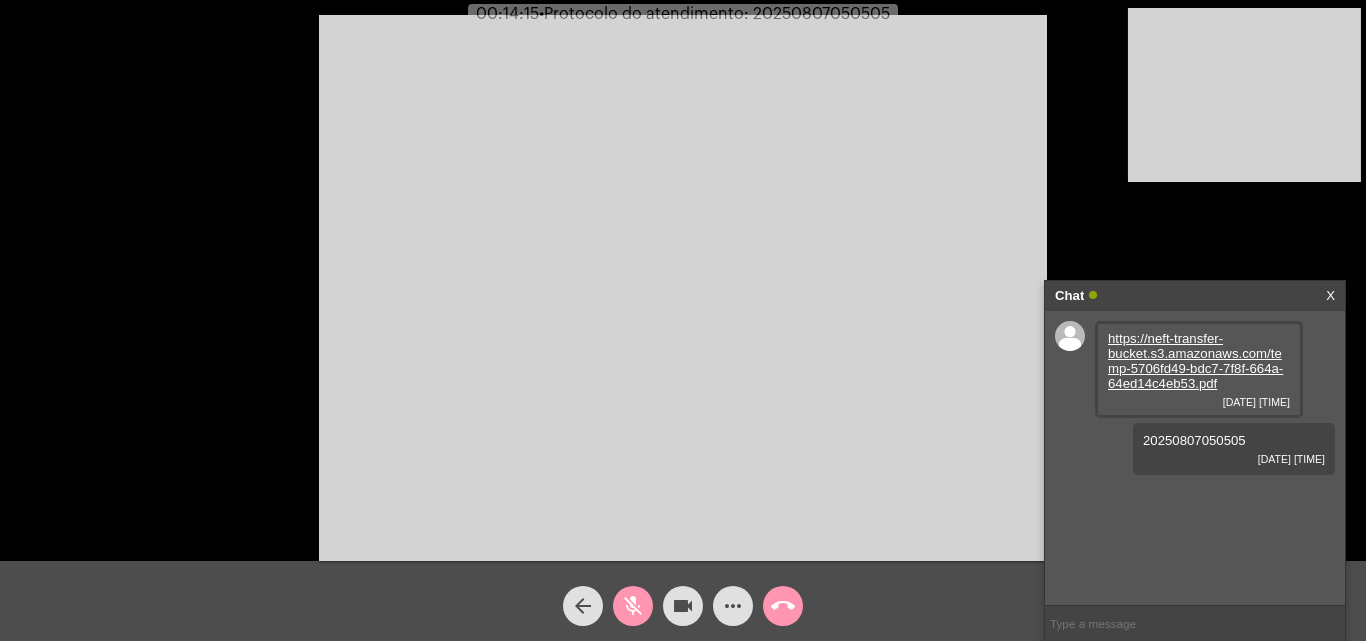 click on "mic_off" 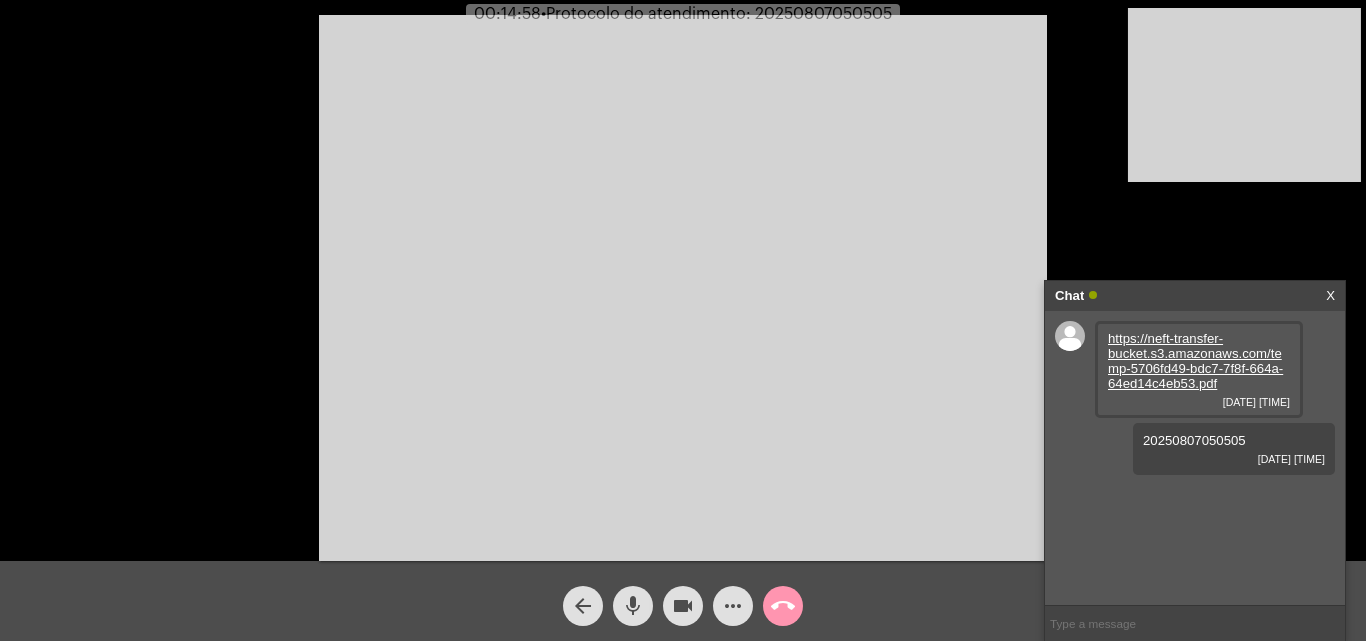 click on "call_end" 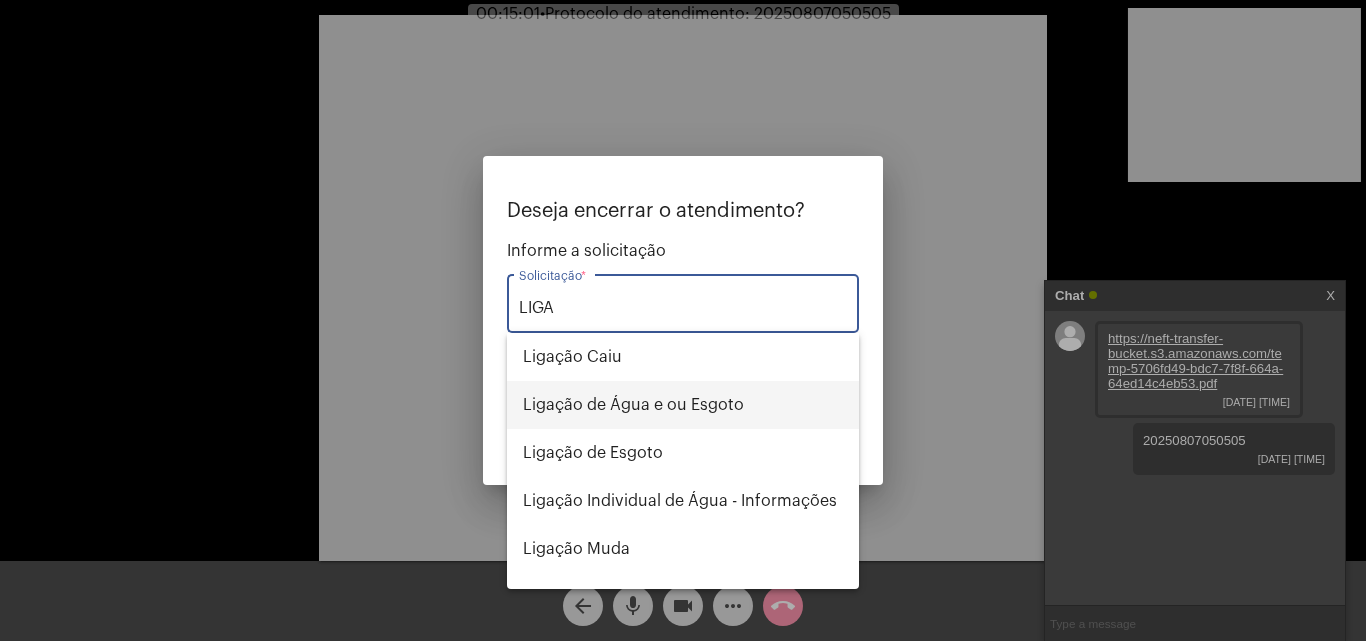 click on "Ligação de Água e ou Esgoto" at bounding box center [683, 405] 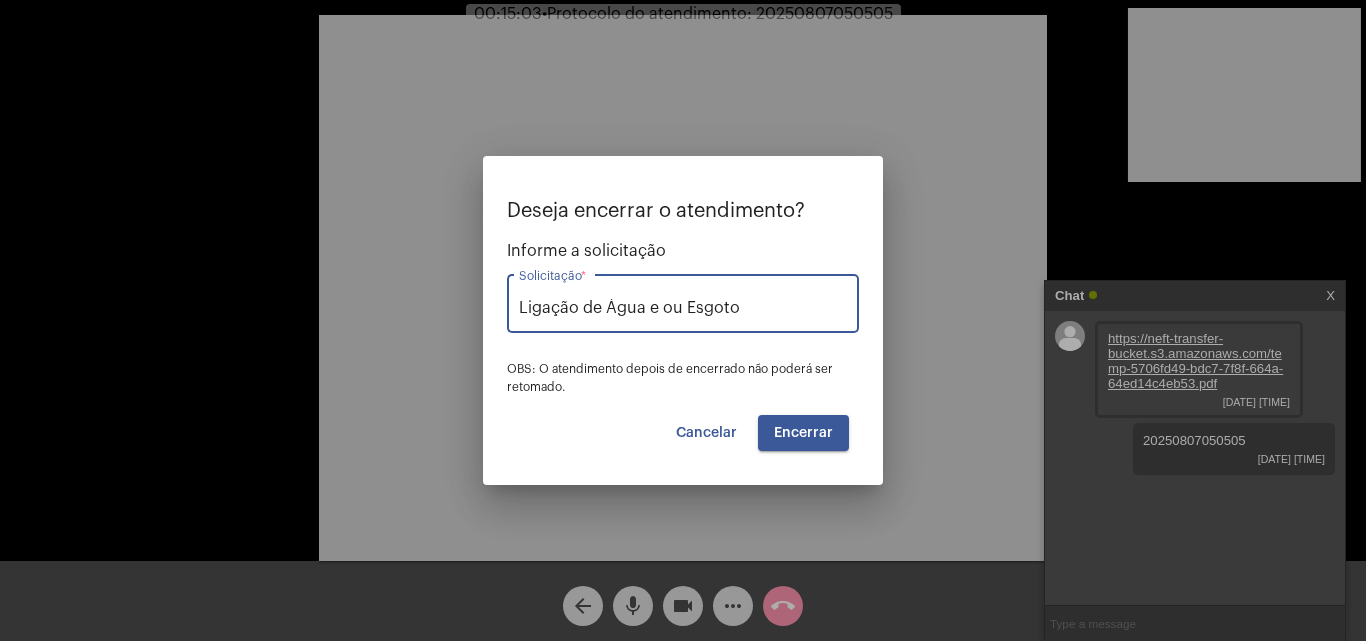 click on "Encerrar" at bounding box center [803, 433] 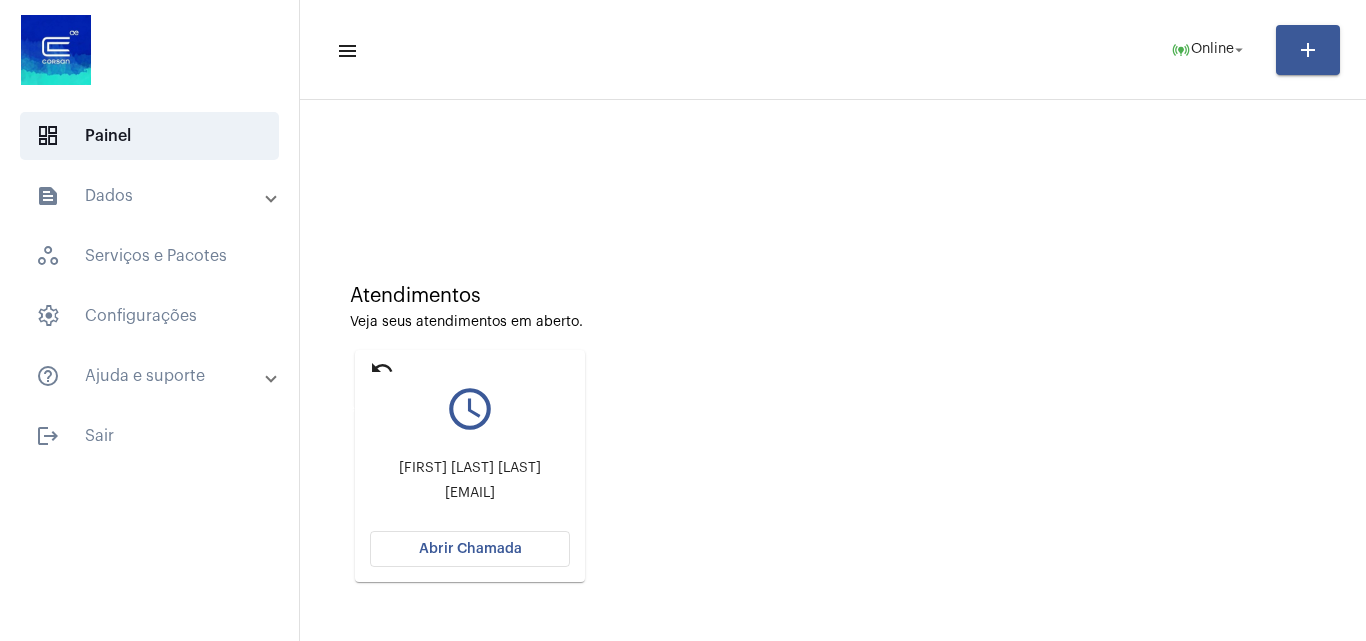 click on "undo" 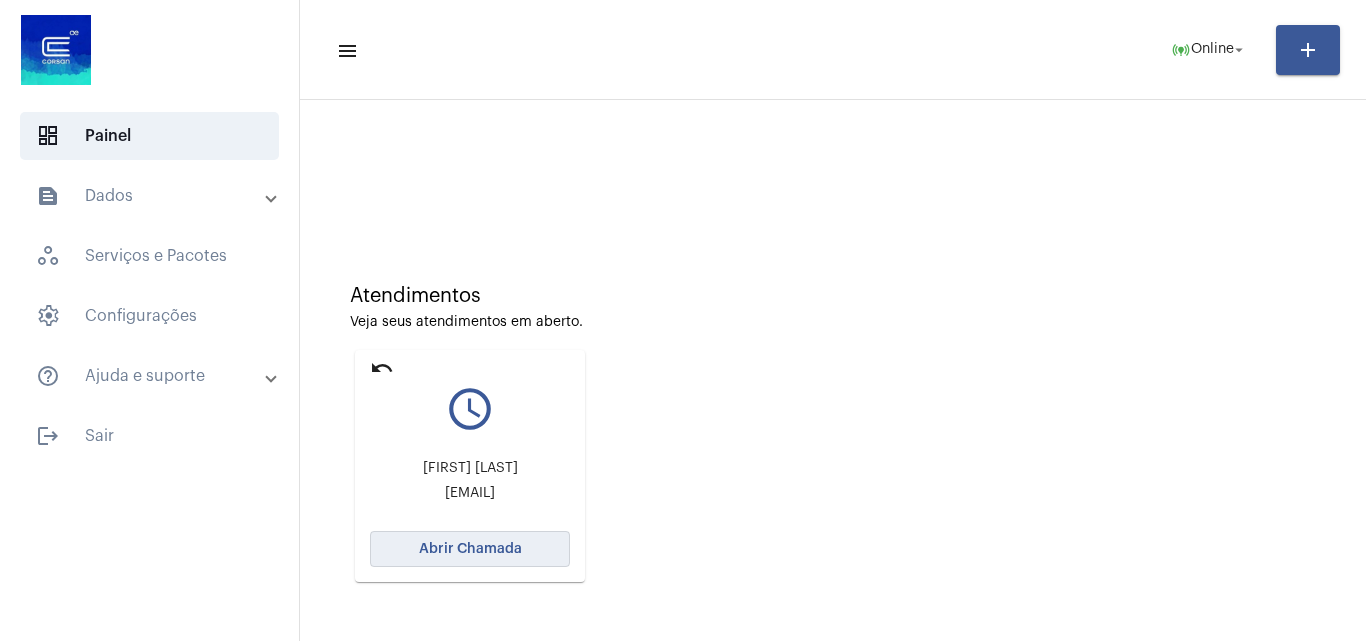 click on "Abrir Chamada" 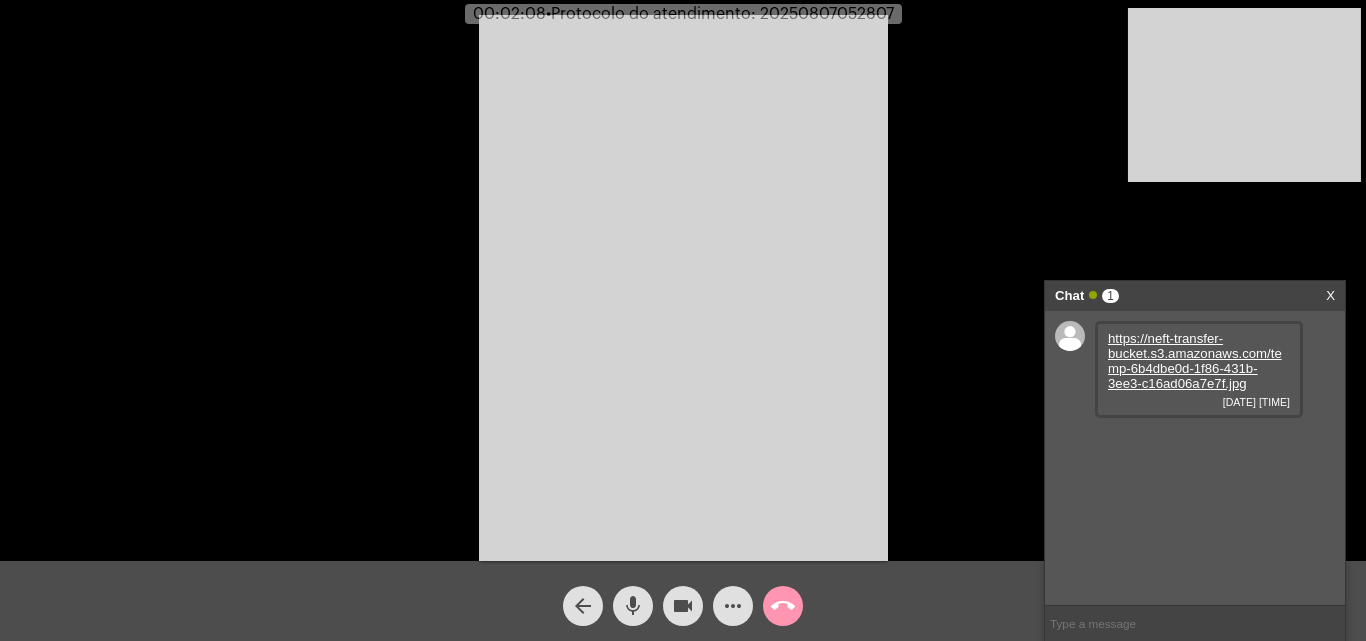 click on "https://neft-transfer-bucket.s3.amazonaws.com/temp-6b4dbe0d-1f86-431b-3ee3-c16ad06a7e7f.jpg" at bounding box center [1195, 361] 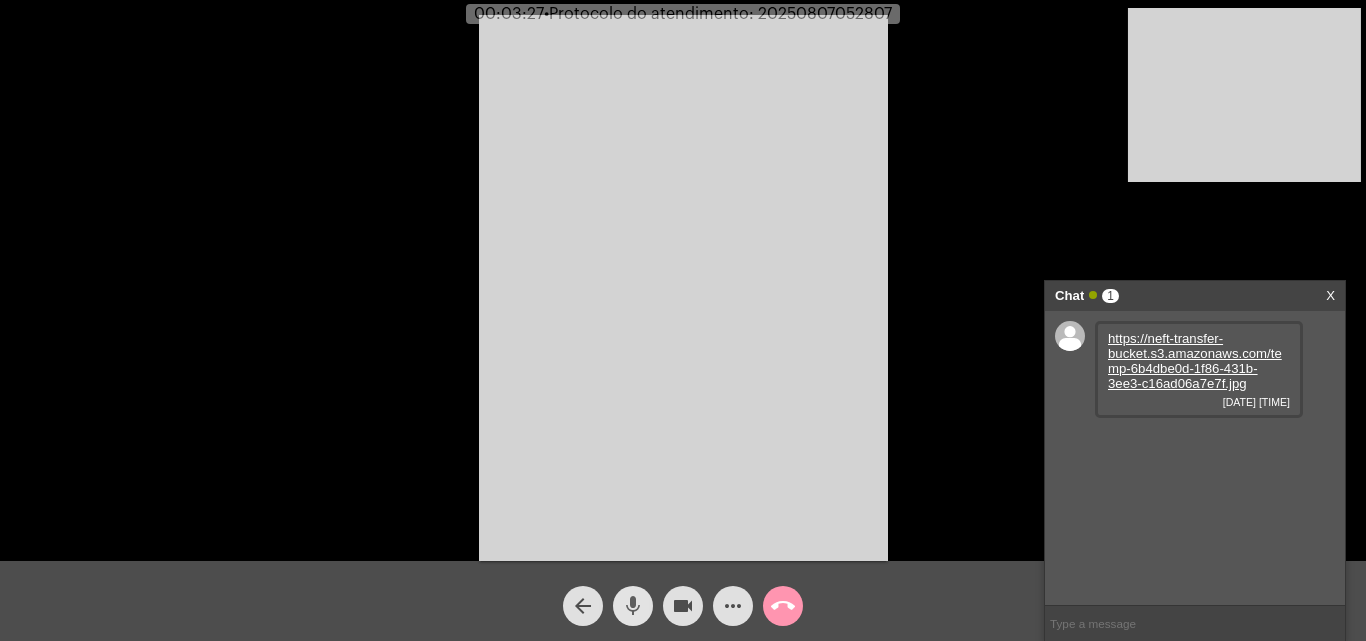 click on "mic" 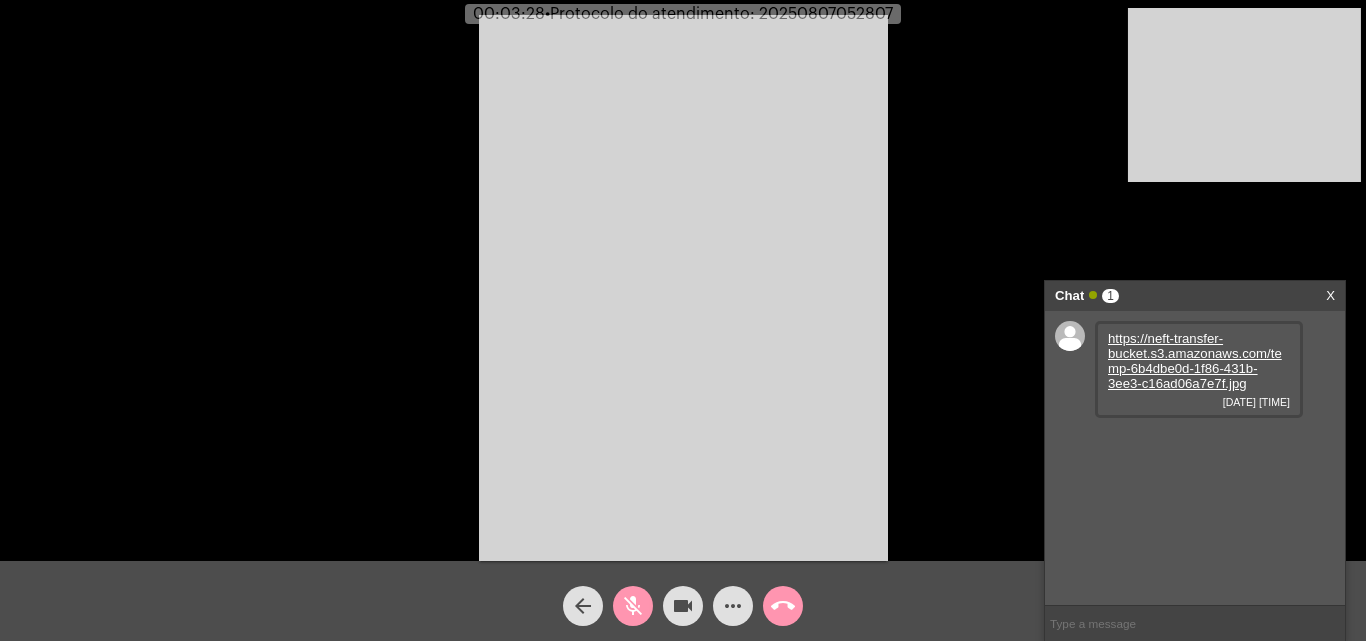 click on "videocam" 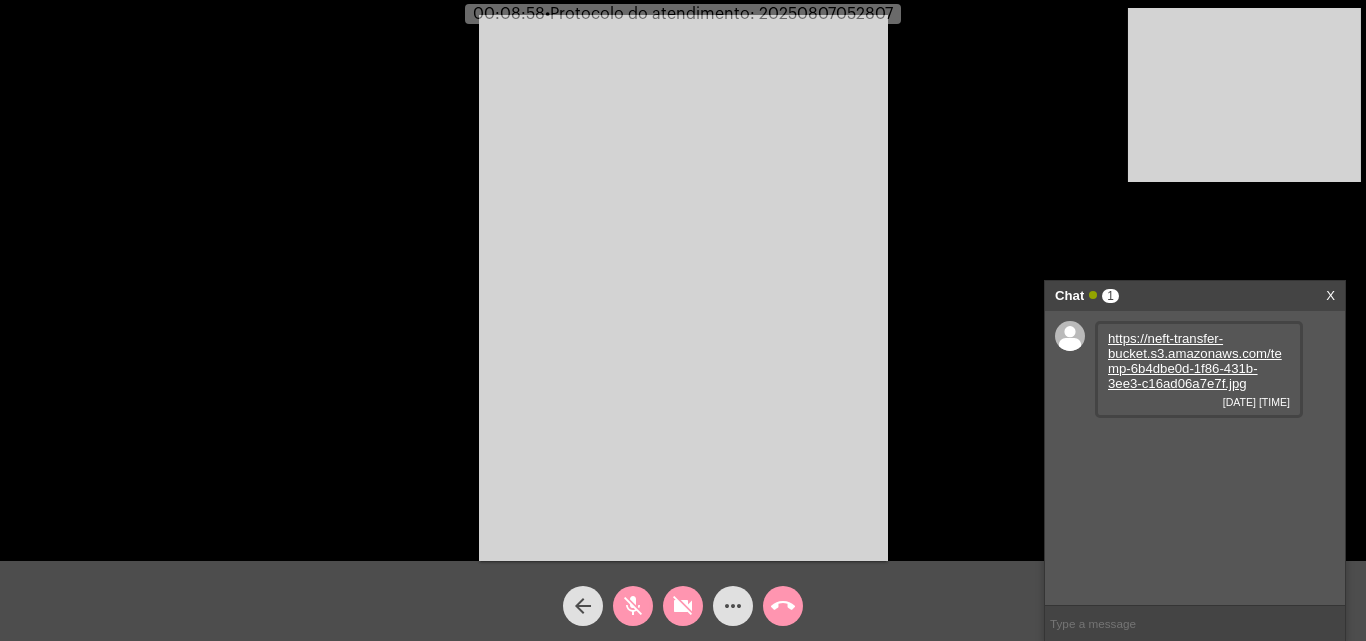 click on "videocam_off" 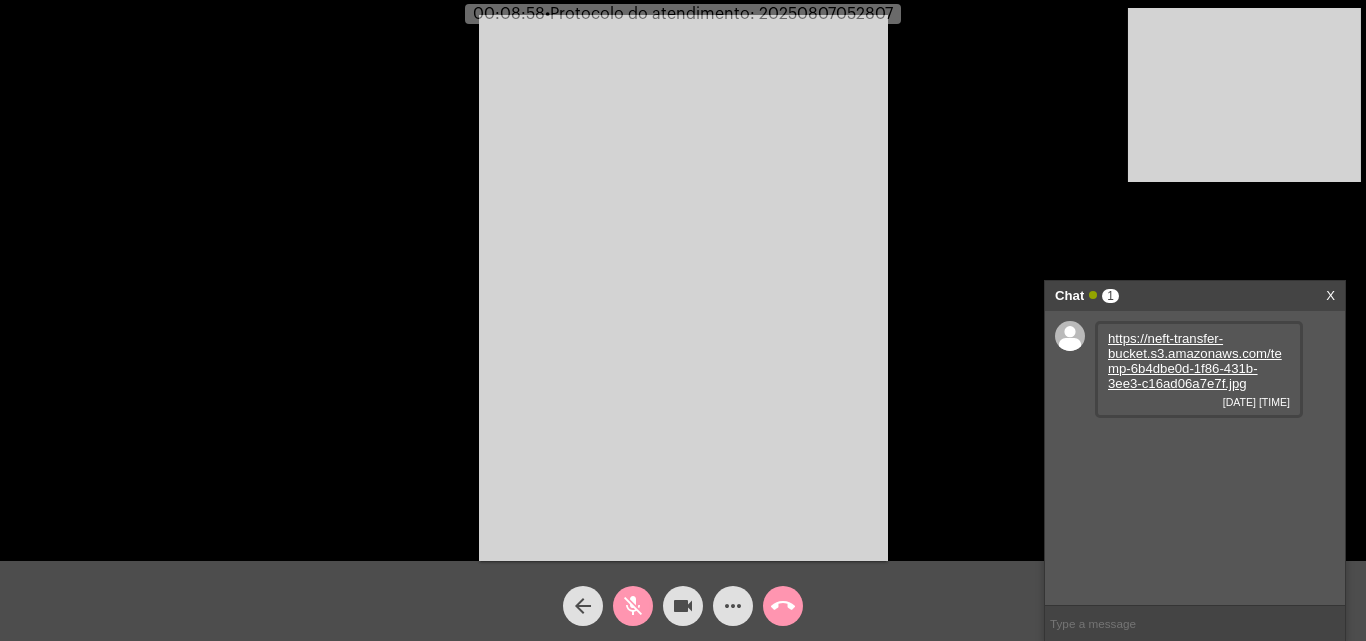 click on "mic_off" 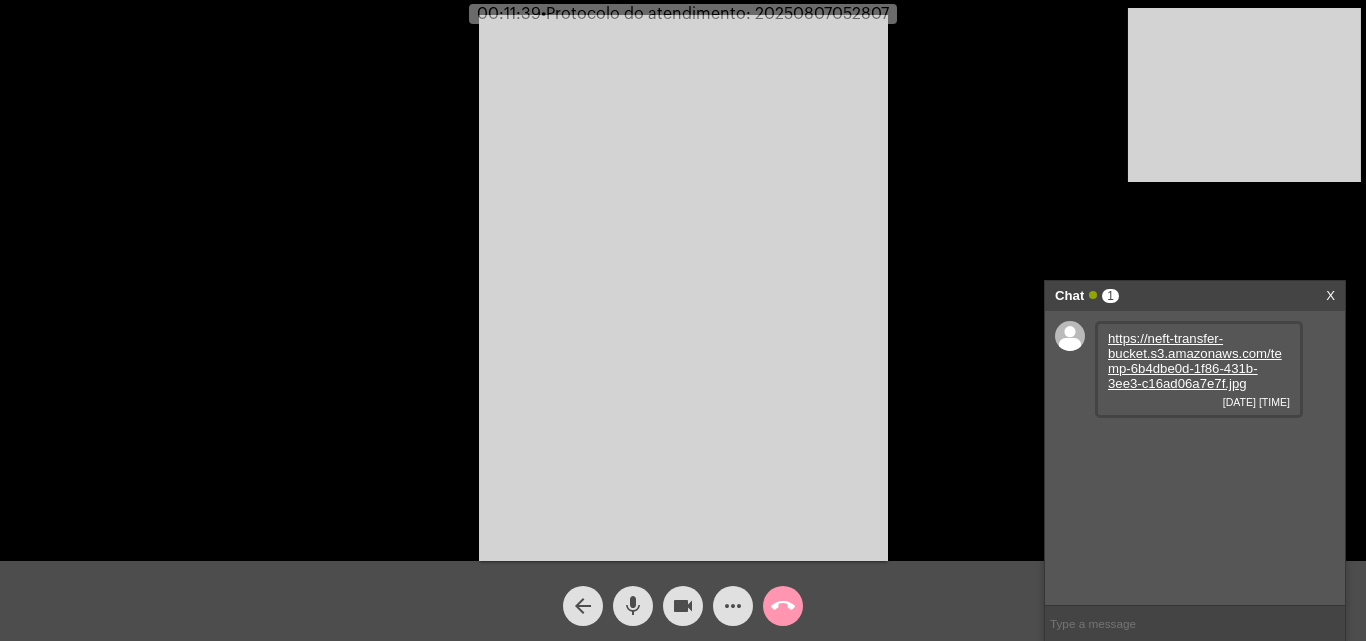 type 